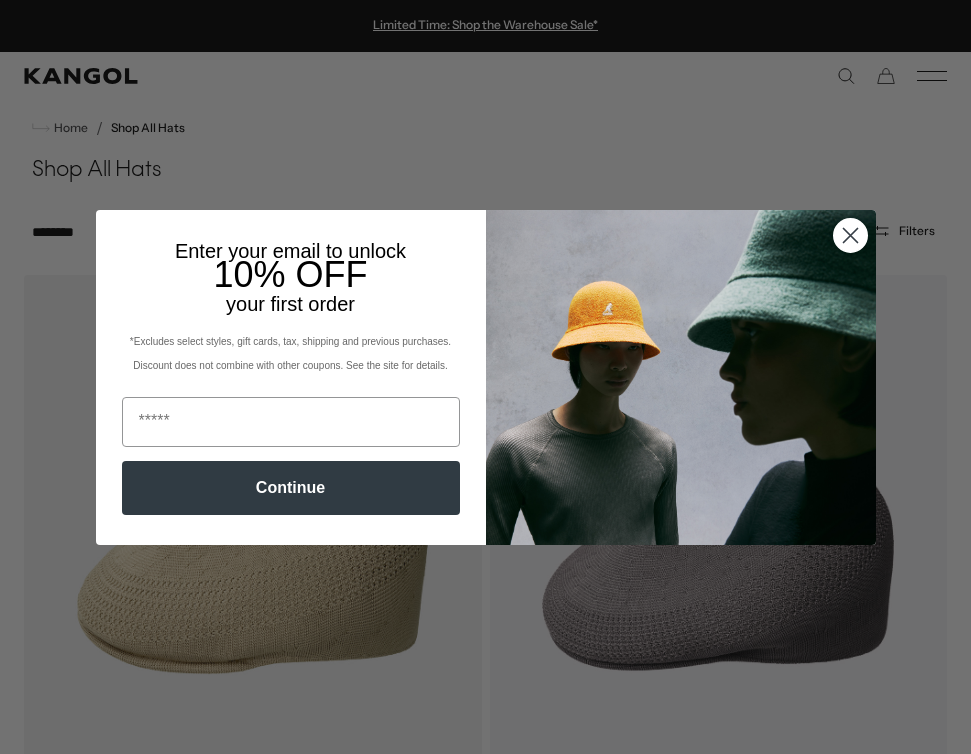scroll, scrollTop: 0, scrollLeft: 0, axis: both 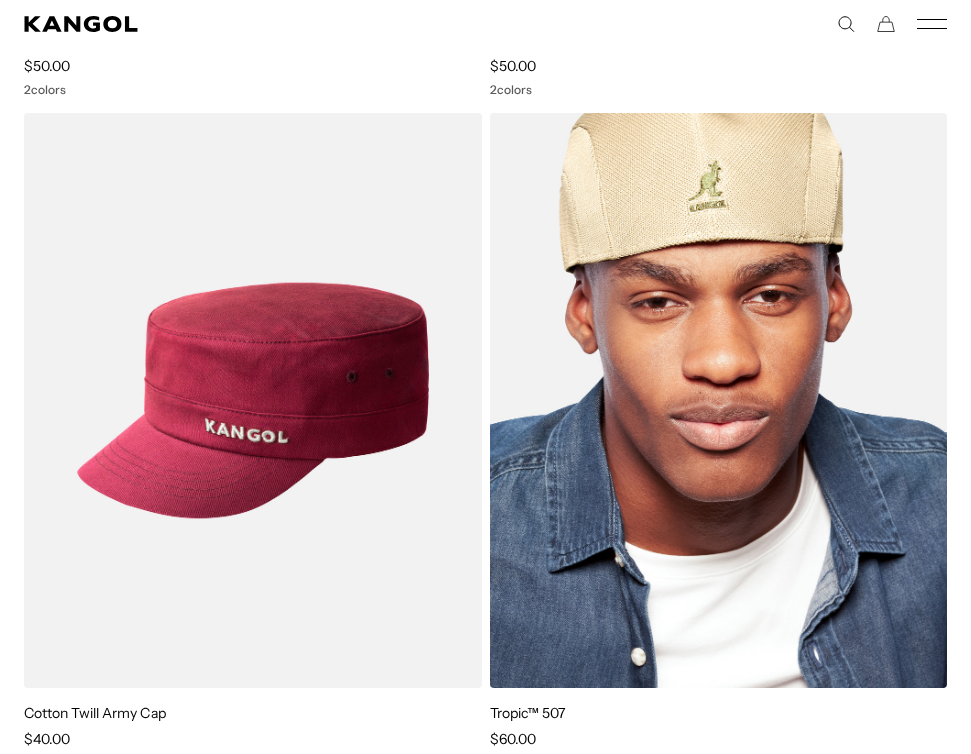 click at bounding box center [719, 400] 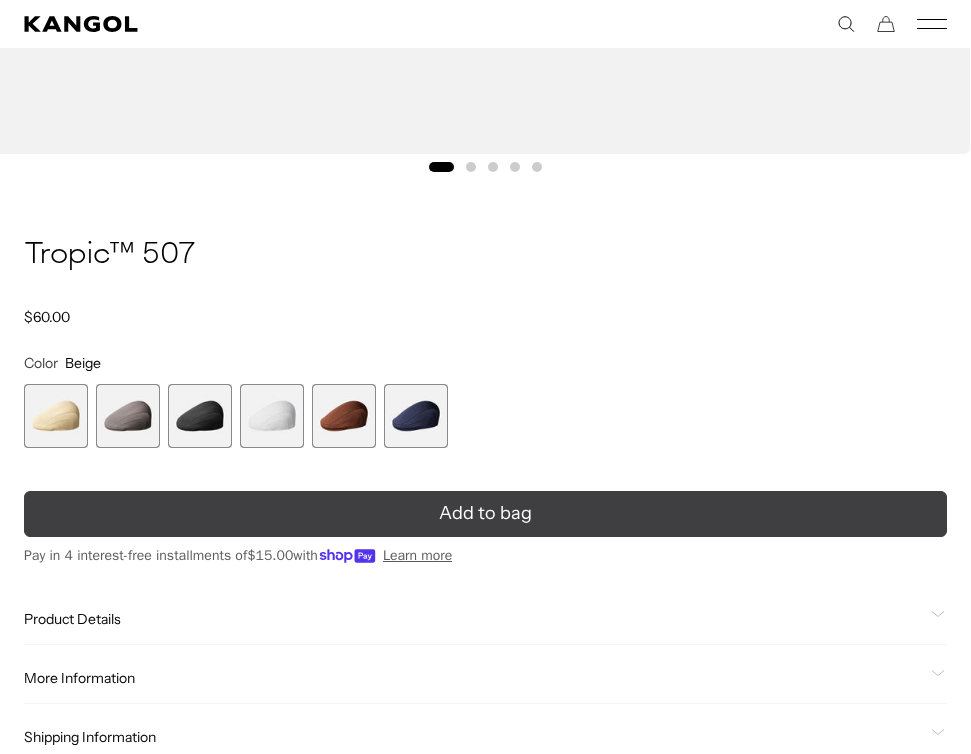 scroll, scrollTop: 1172, scrollLeft: 0, axis: vertical 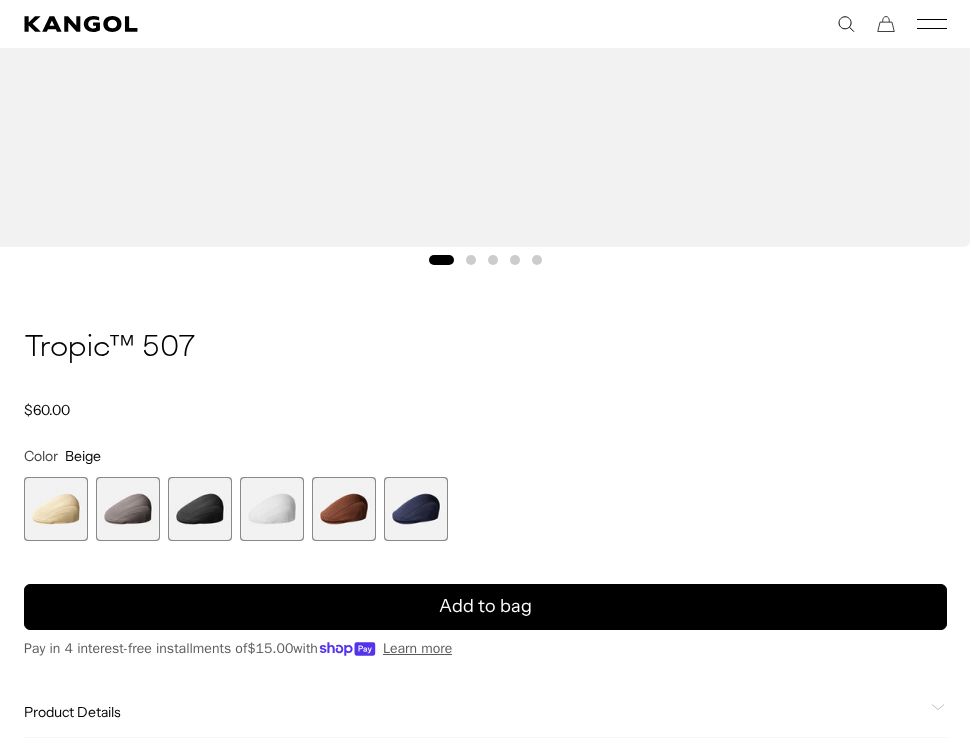 click at bounding box center [344, 509] 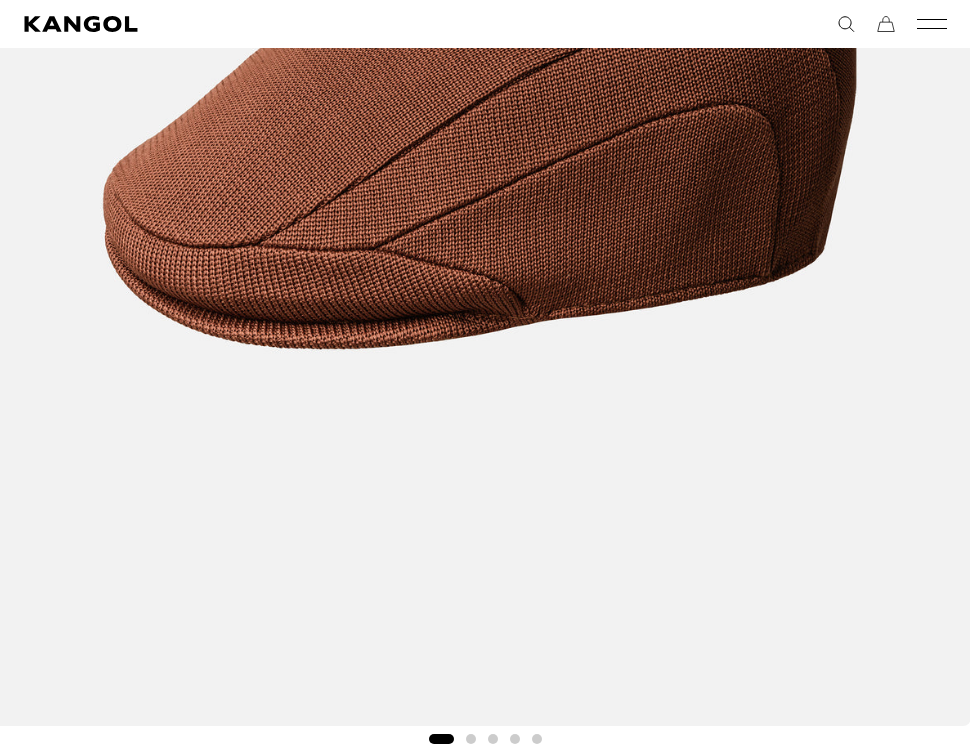 scroll, scrollTop: 479, scrollLeft: 0, axis: vertical 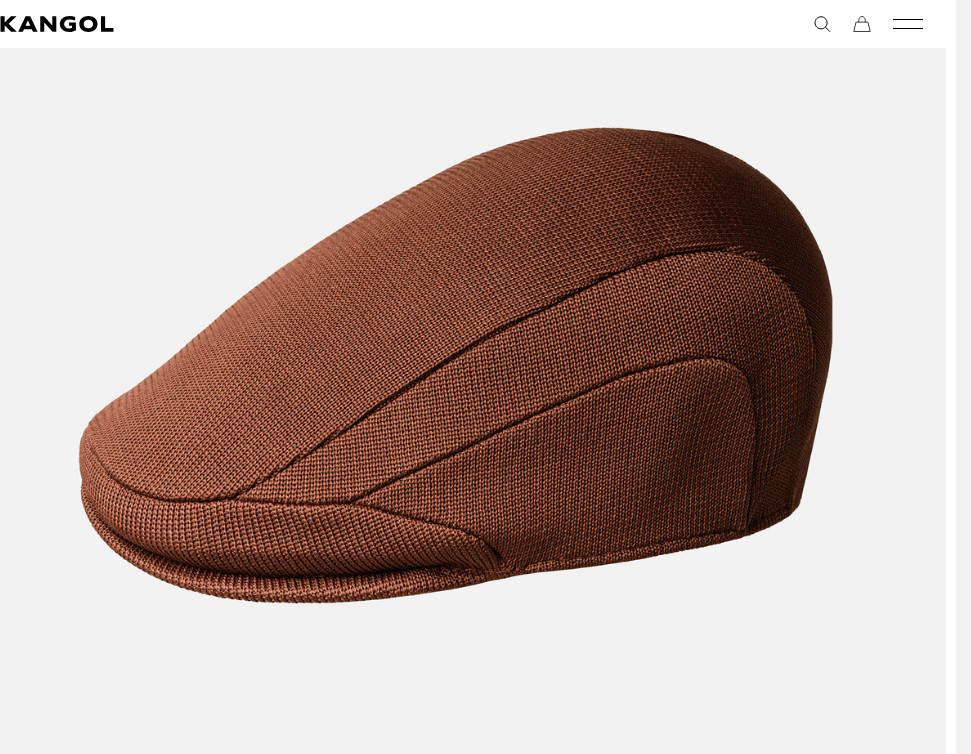 click at bounding box center [1446, 365] 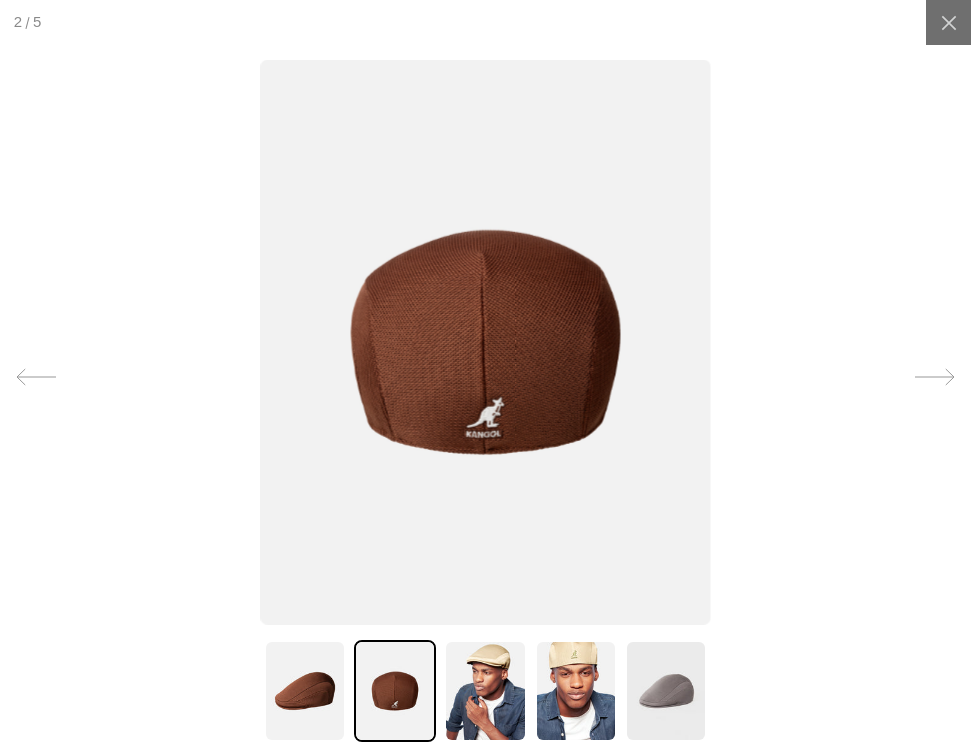 scroll, scrollTop: 0, scrollLeft: 0, axis: both 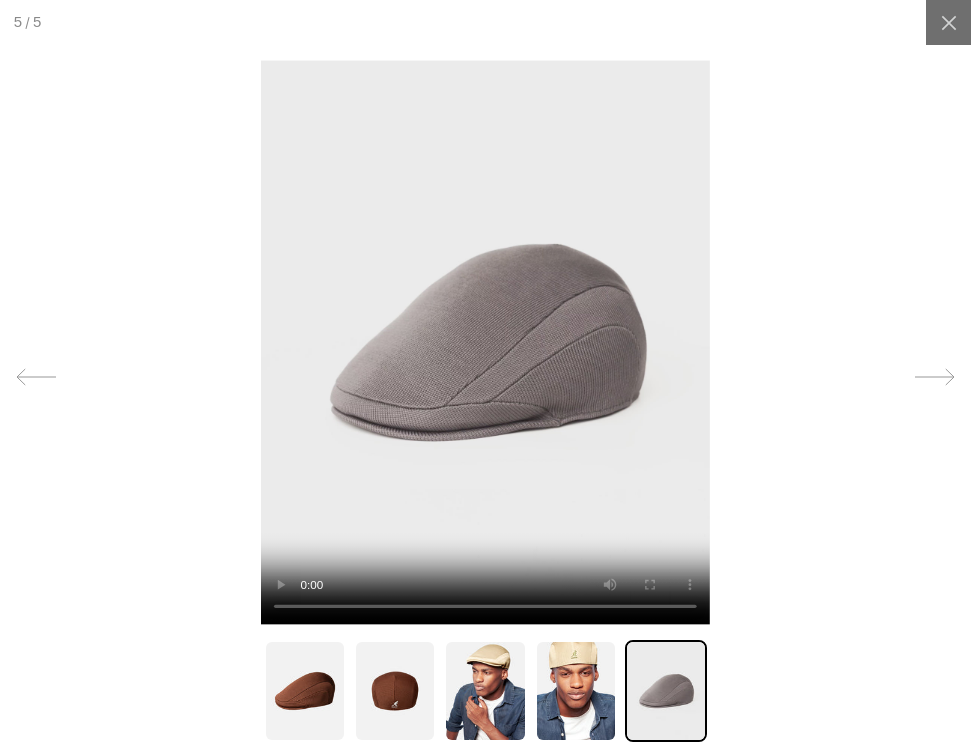 drag, startPoint x: 853, startPoint y: 451, endPoint x: 848, endPoint y: 26, distance: 425.02942 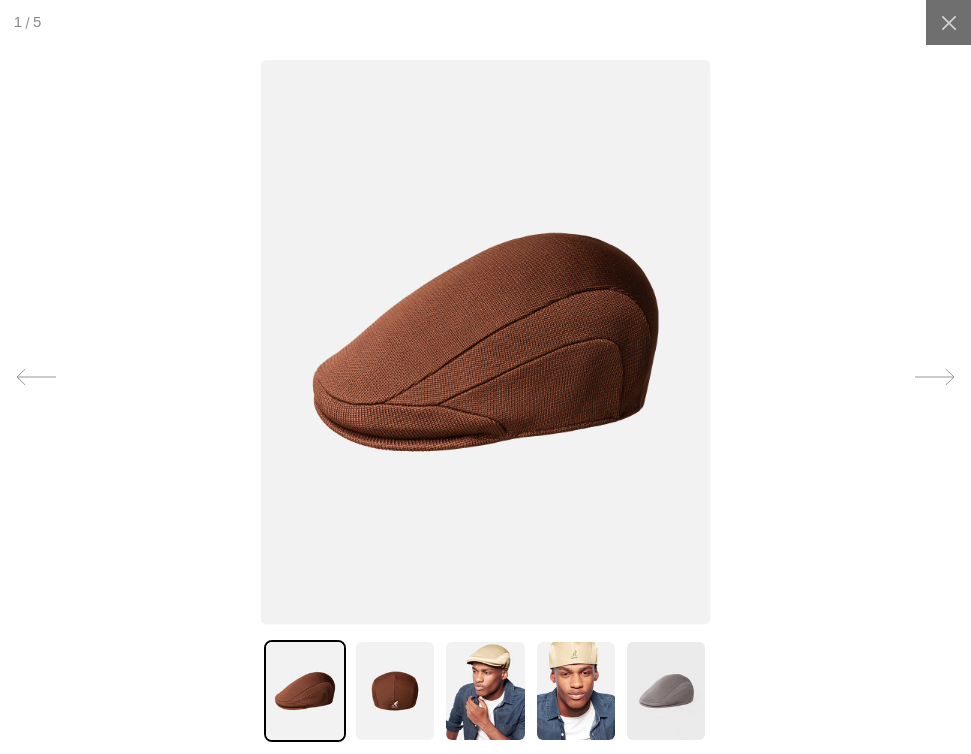 drag, startPoint x: 850, startPoint y: 115, endPoint x: 850, endPoint y: 31, distance: 84 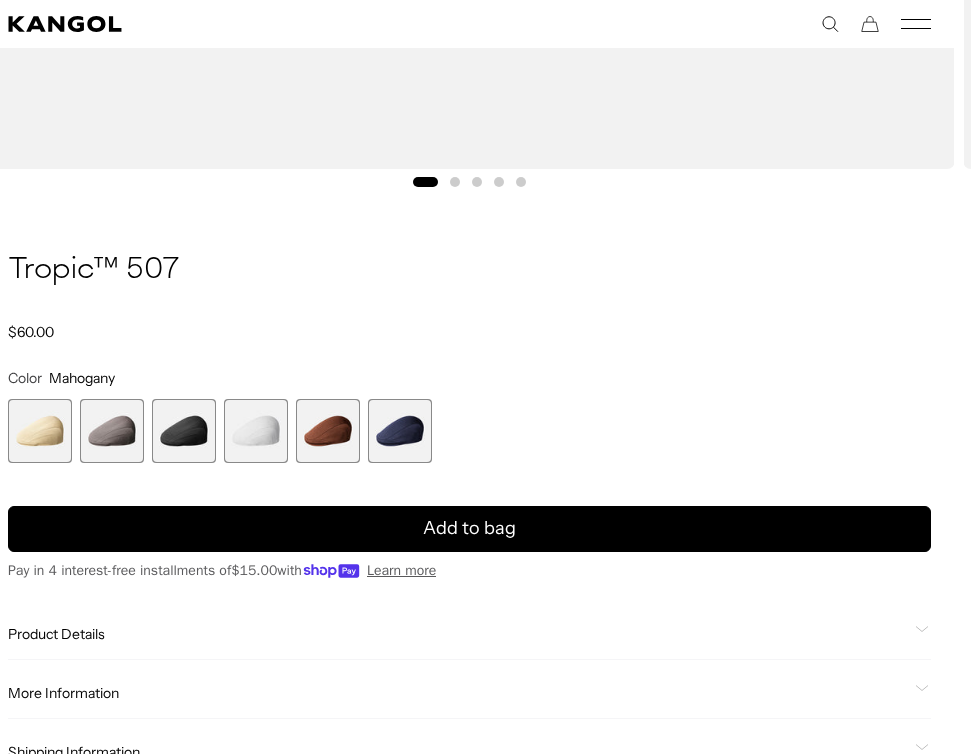 scroll, scrollTop: 1250, scrollLeft: 0, axis: vertical 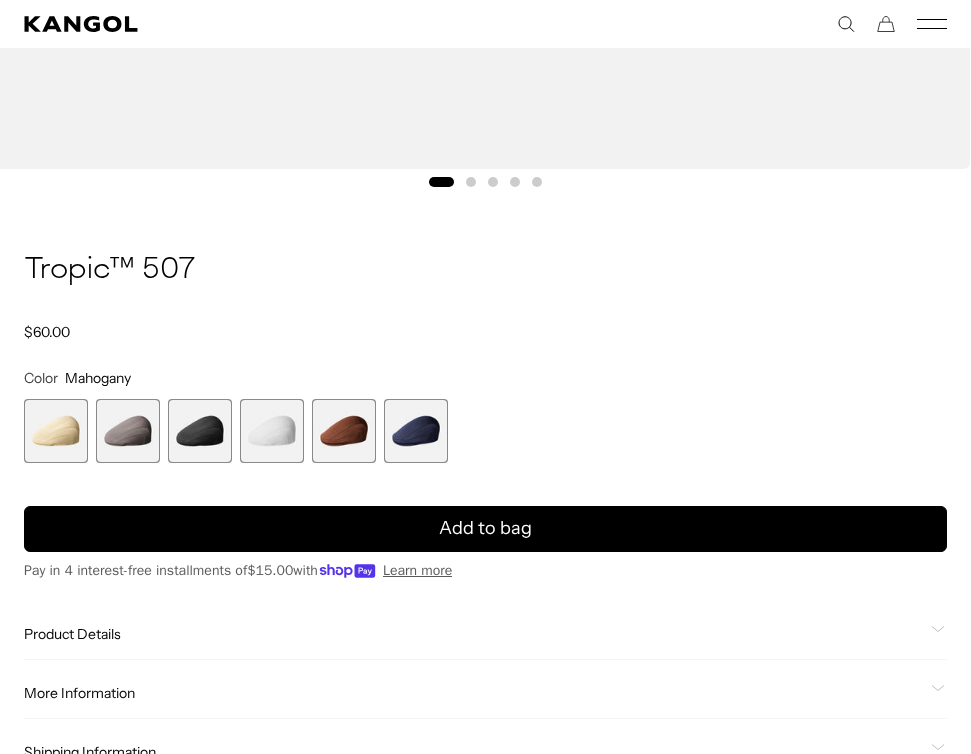 click at bounding box center [272, 431] 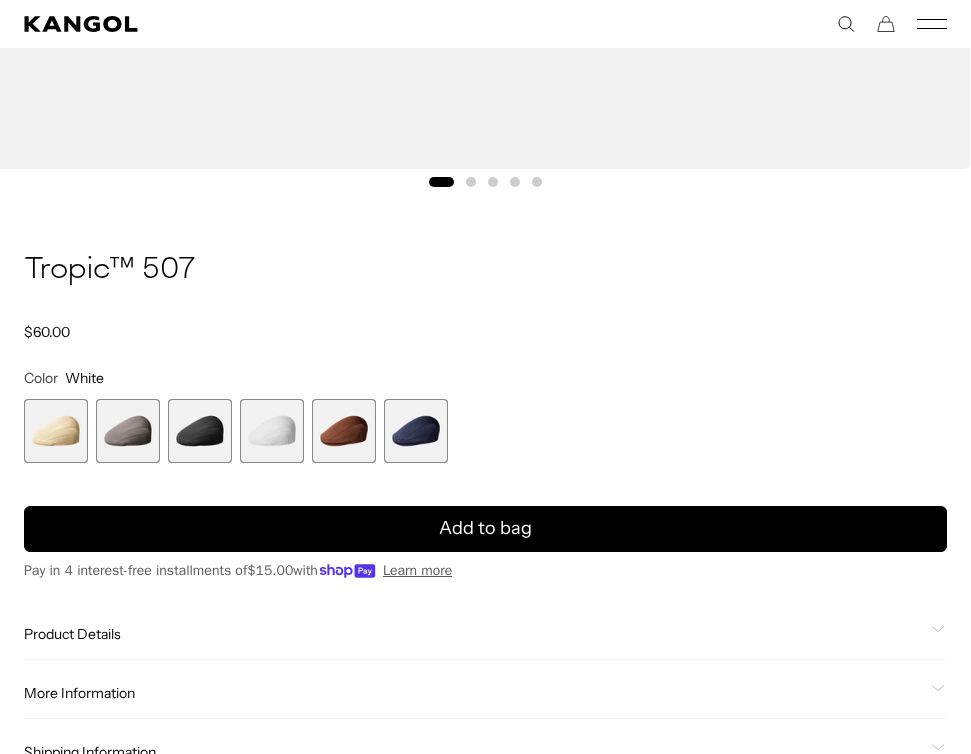 scroll, scrollTop: 0, scrollLeft: 412, axis: horizontal 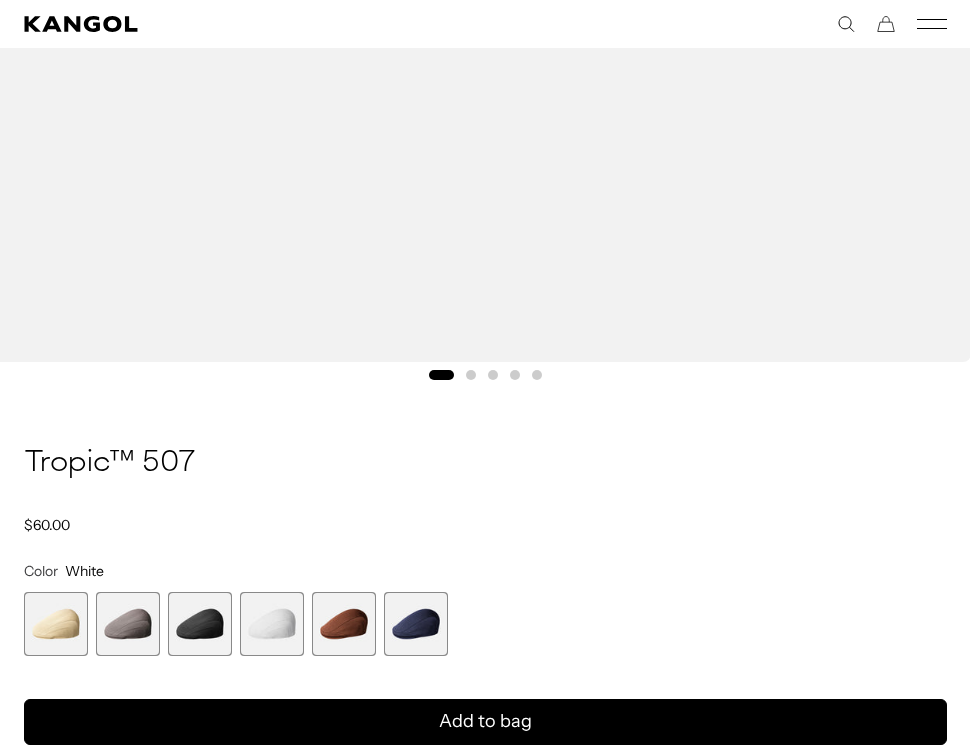 click at bounding box center (200, 624) 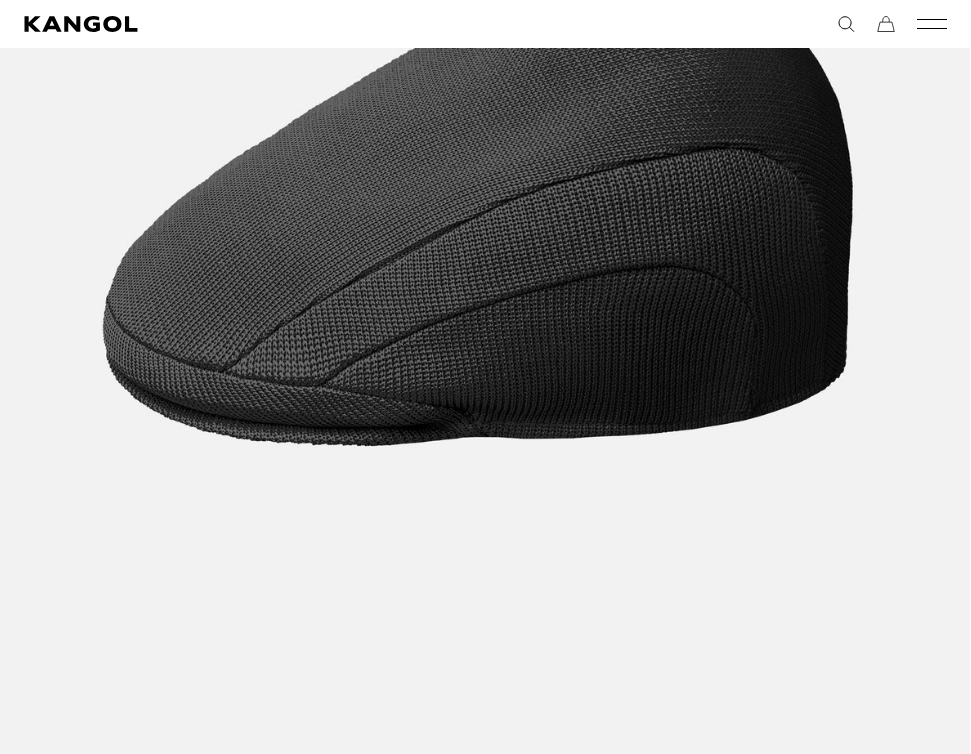 scroll, scrollTop: 289, scrollLeft: 0, axis: vertical 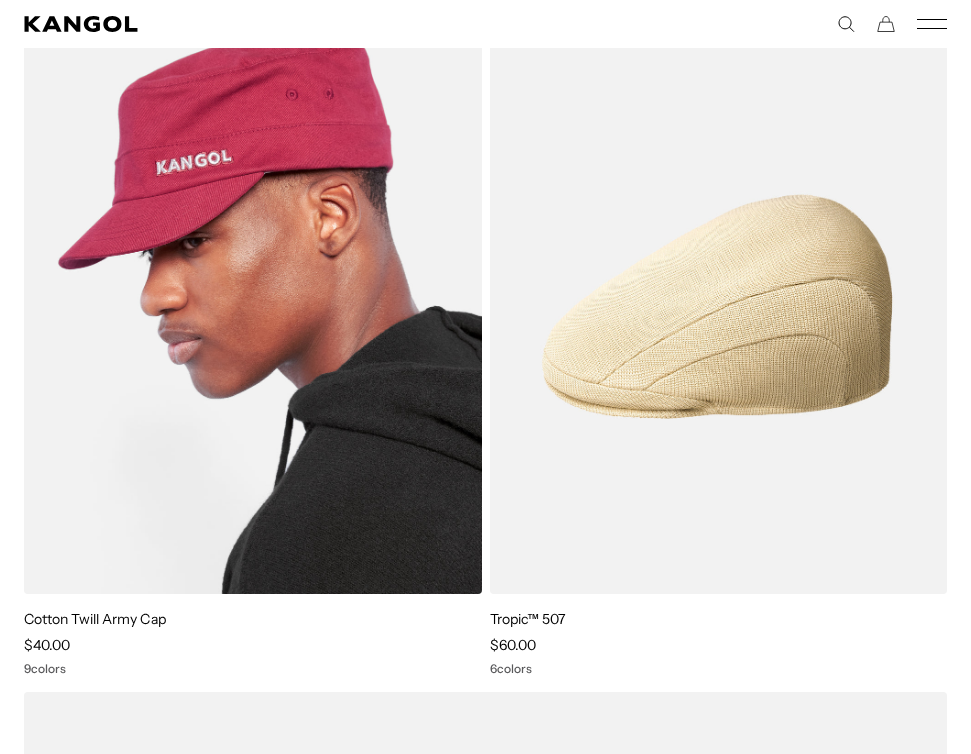 click at bounding box center [253, 306] 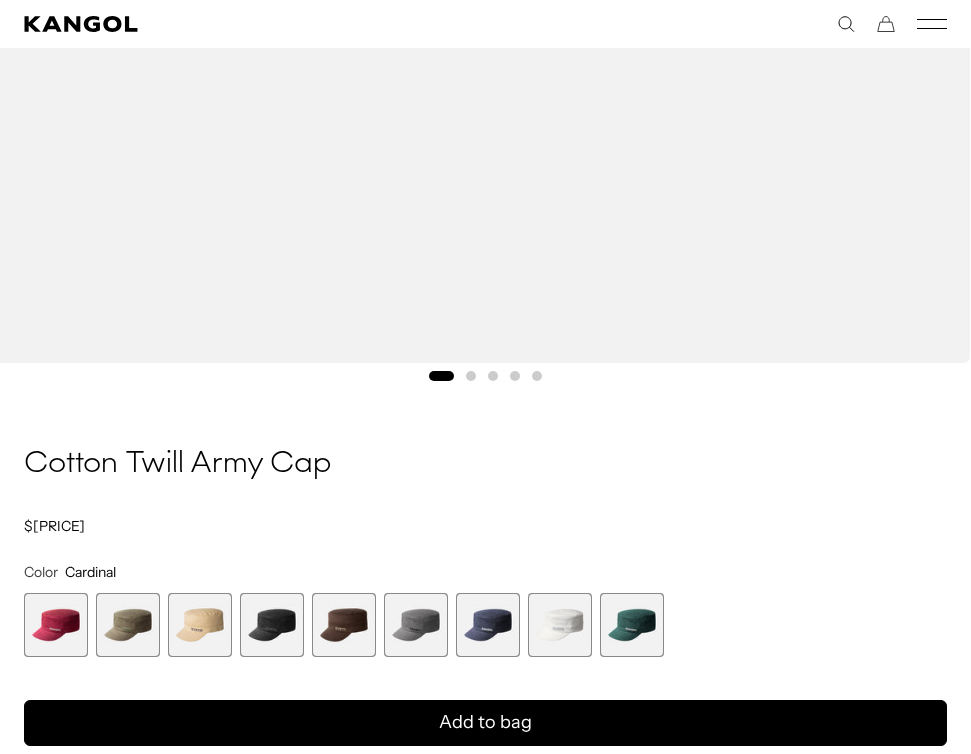 scroll, scrollTop: 1057, scrollLeft: 0, axis: vertical 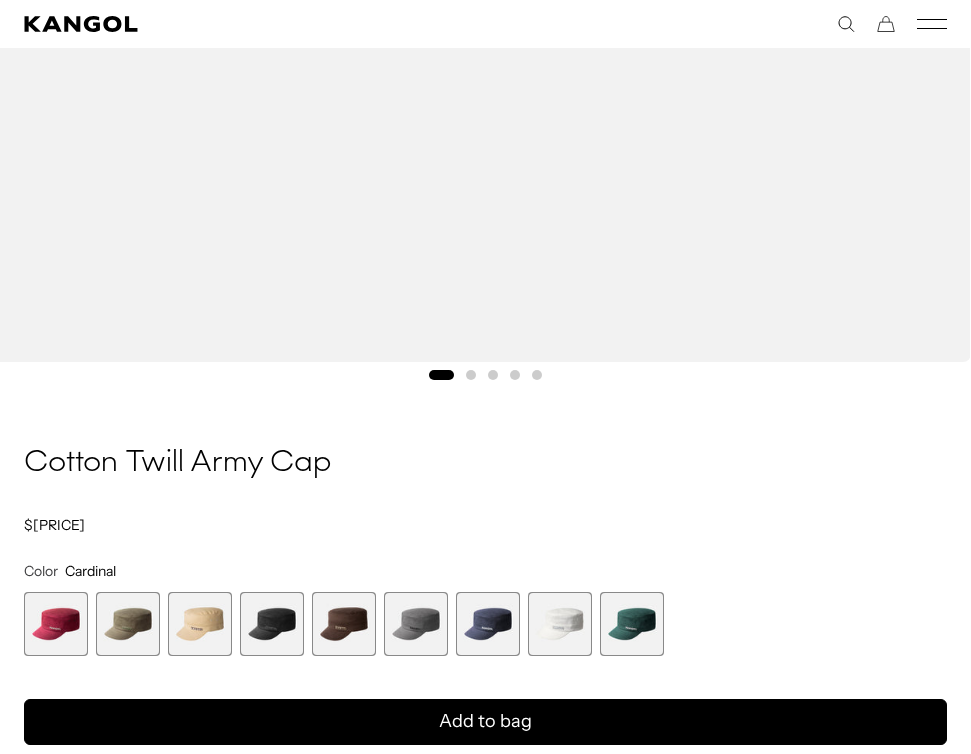 click at bounding box center [344, 624] 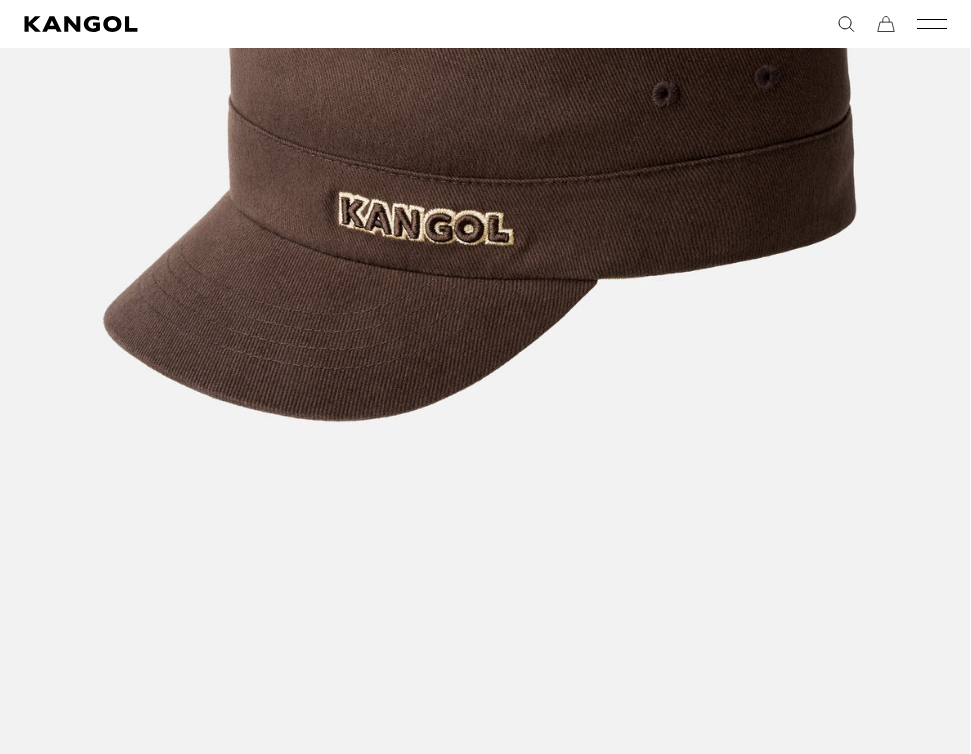 scroll, scrollTop: 631, scrollLeft: 0, axis: vertical 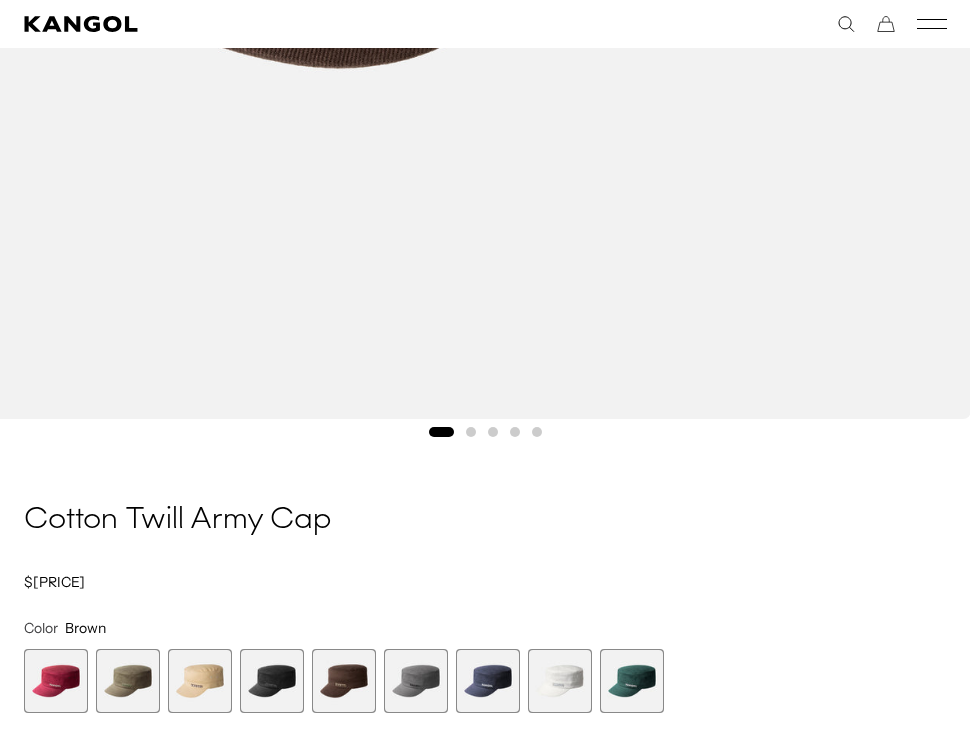 click at bounding box center [416, 681] 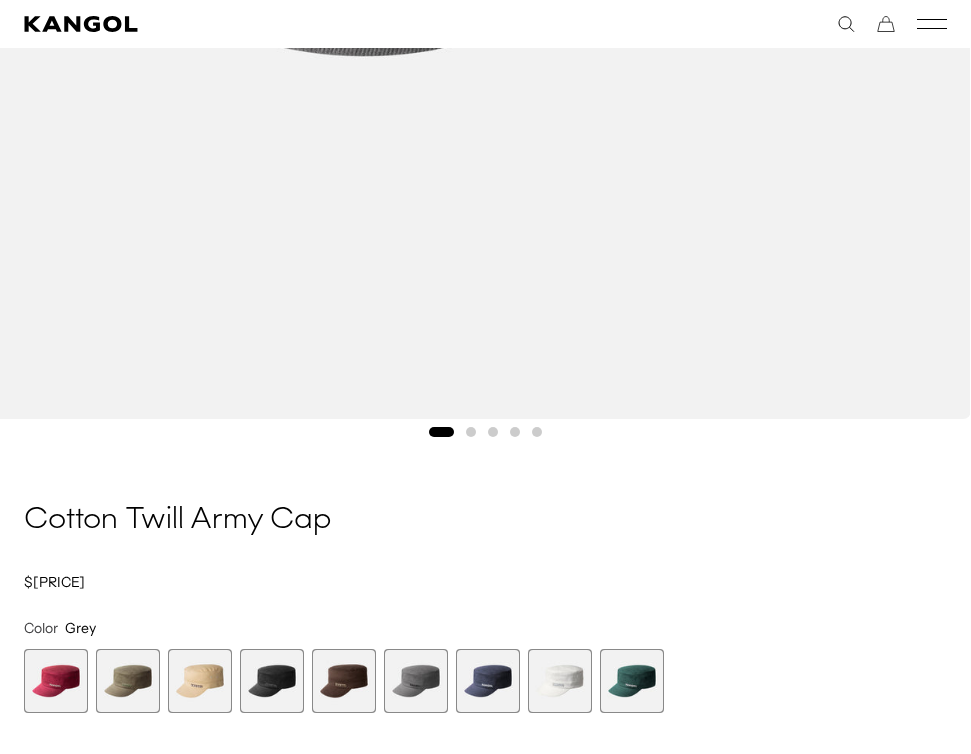 scroll, scrollTop: 0, scrollLeft: 412, axis: horizontal 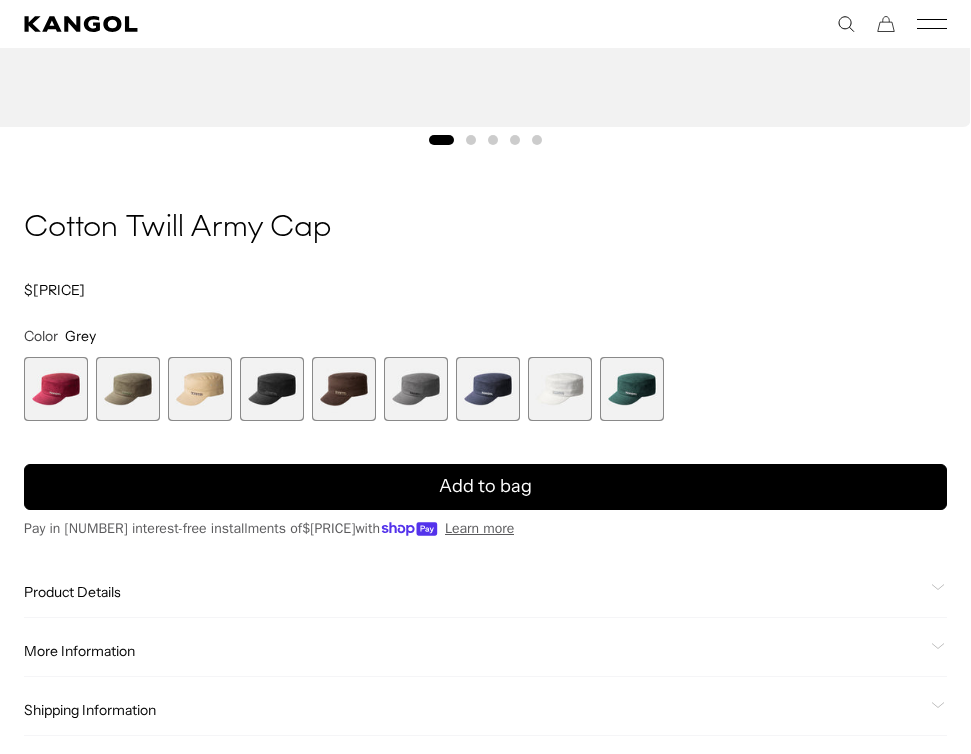 click at bounding box center (488, 389) 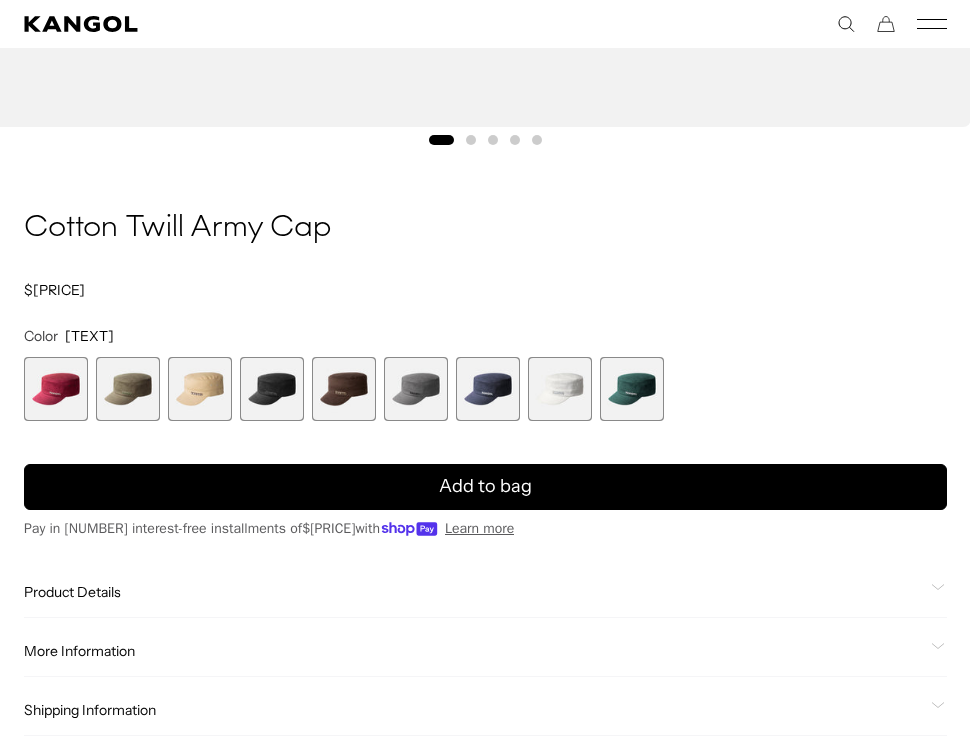 scroll, scrollTop: 831, scrollLeft: 0, axis: vertical 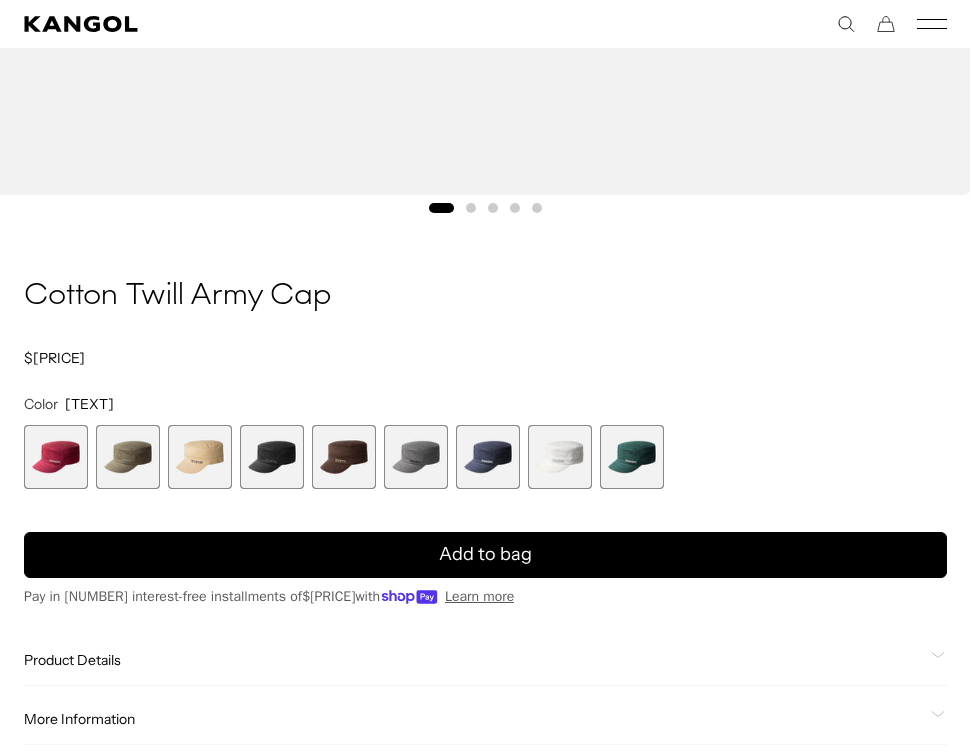 click at bounding box center [128, 457] 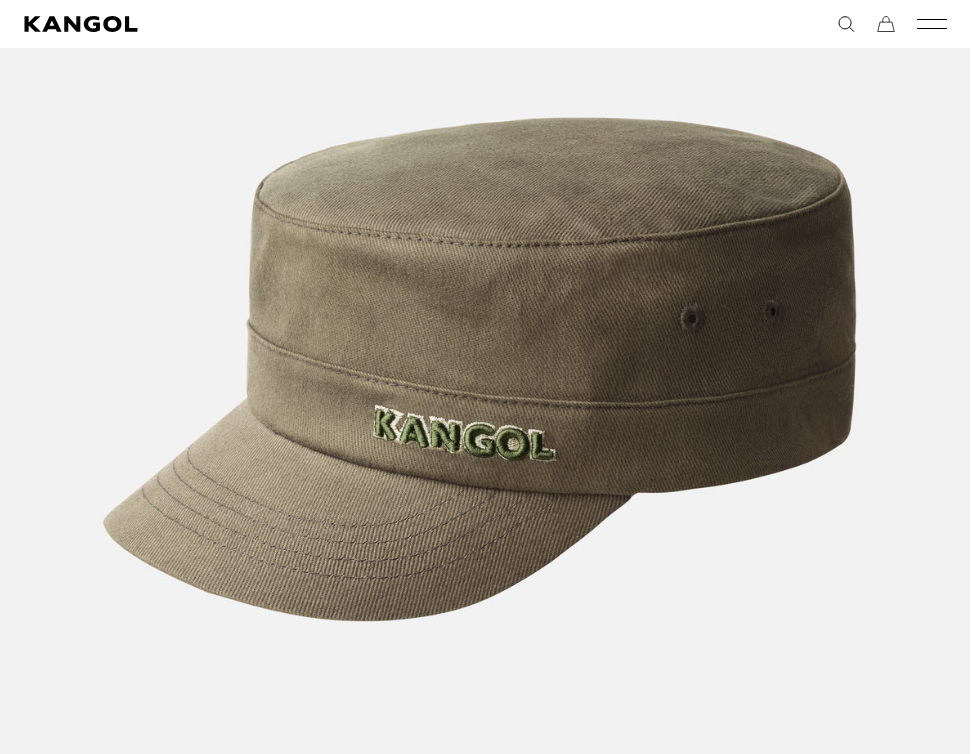 scroll, scrollTop: 455, scrollLeft: 0, axis: vertical 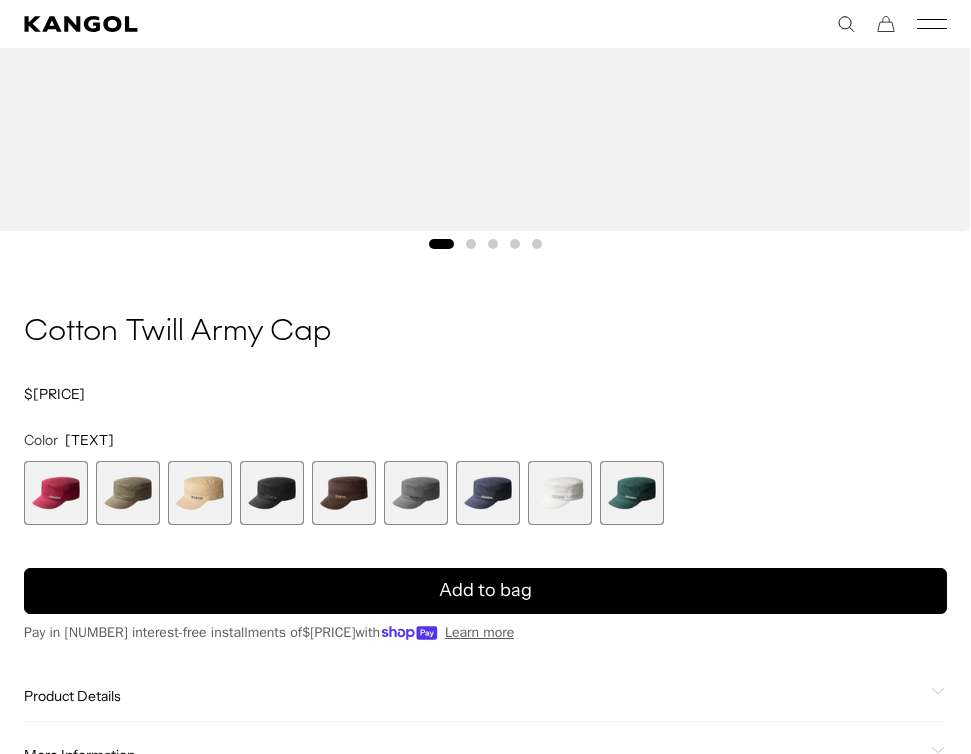click at bounding box center [632, 493] 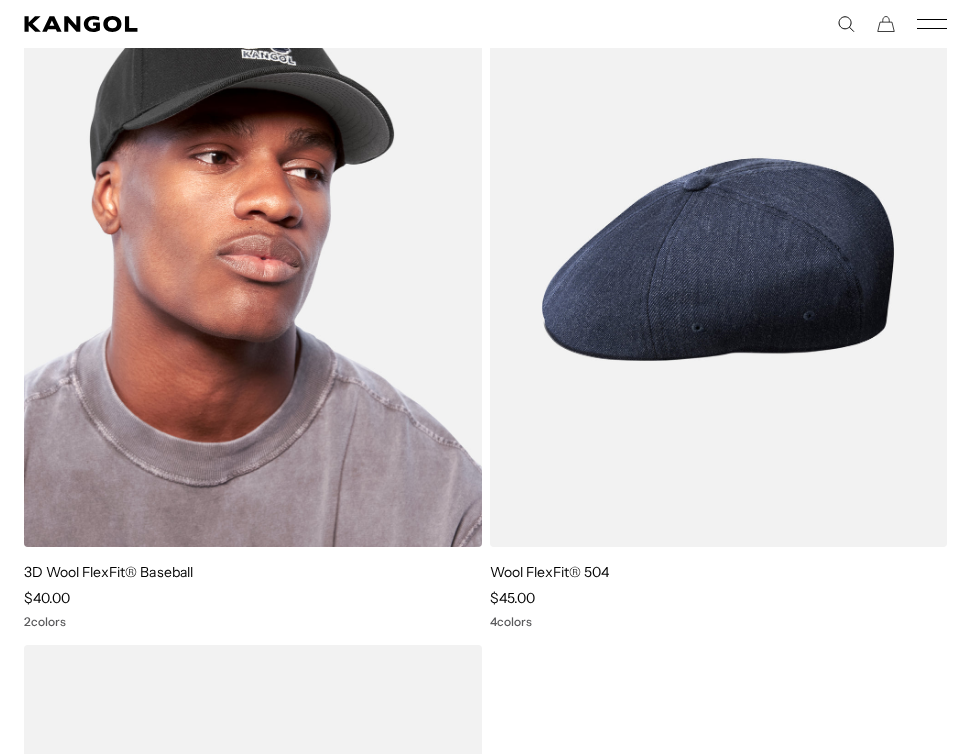 scroll, scrollTop: 11037, scrollLeft: 0, axis: vertical 